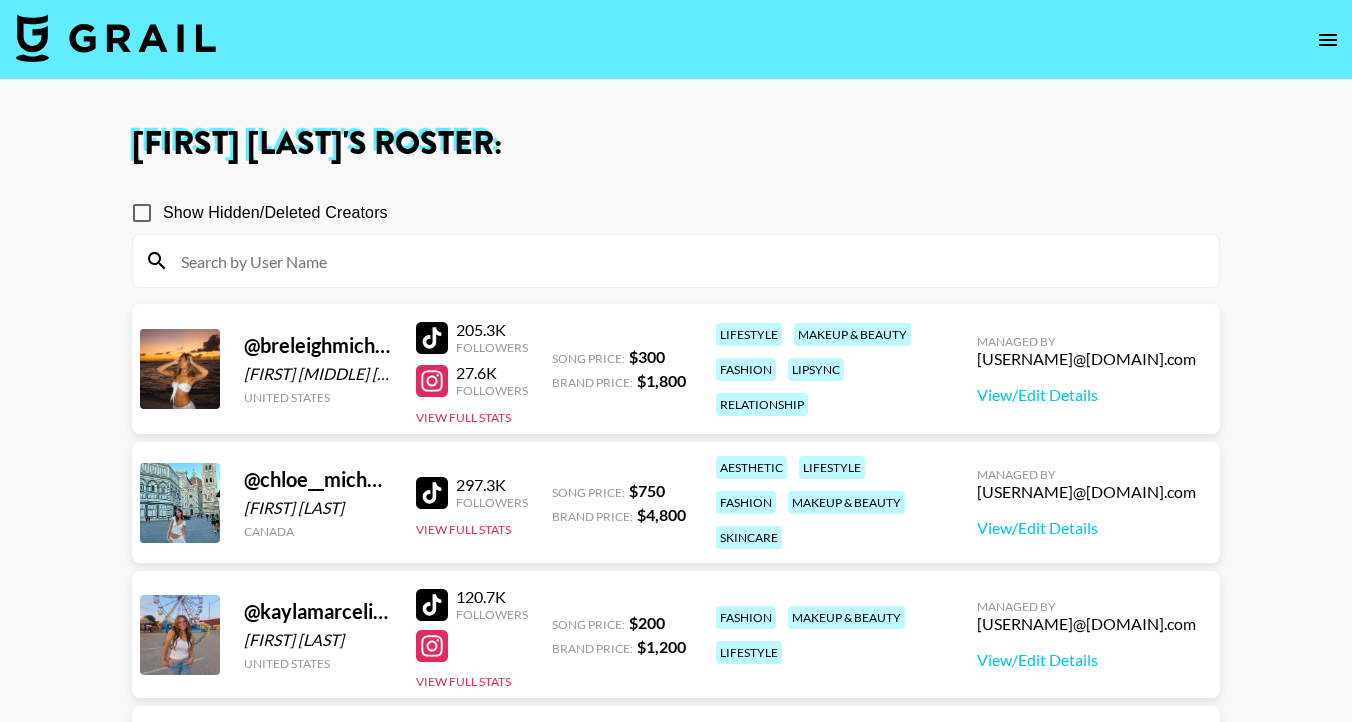 scroll, scrollTop: 382, scrollLeft: 0, axis: vertical 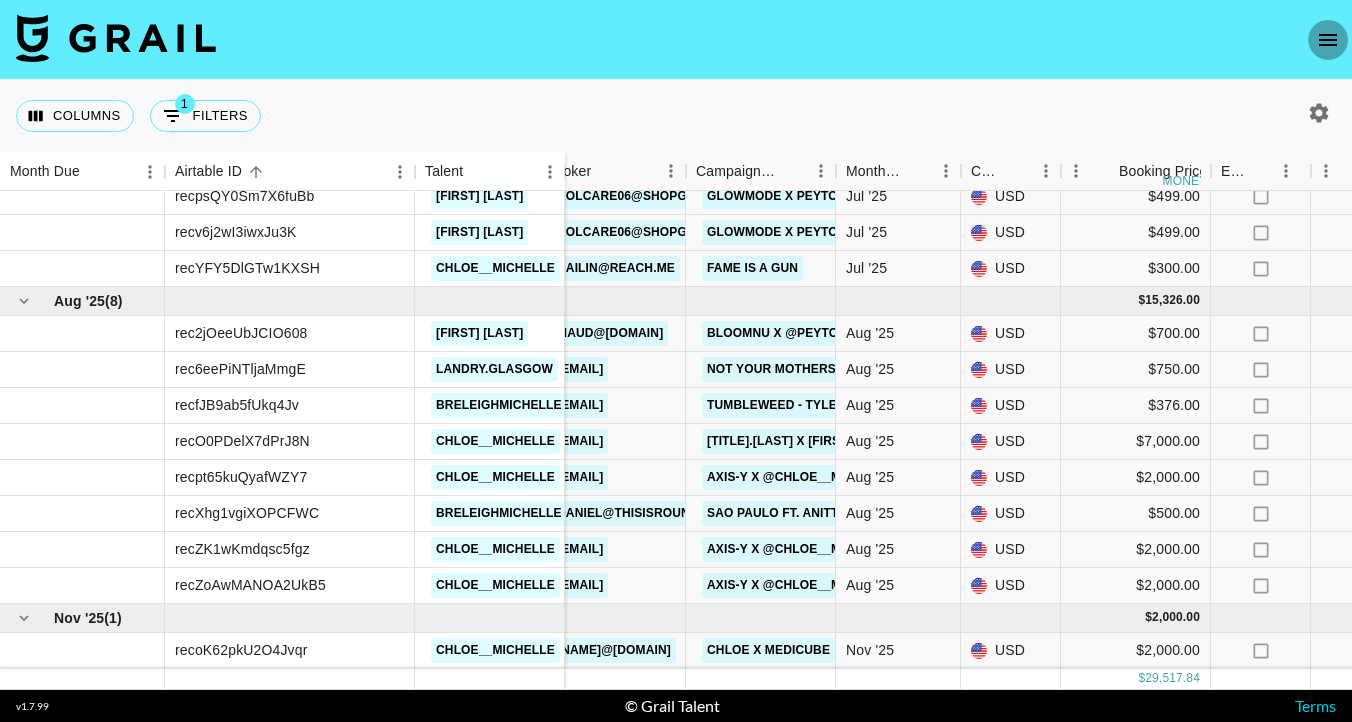 click 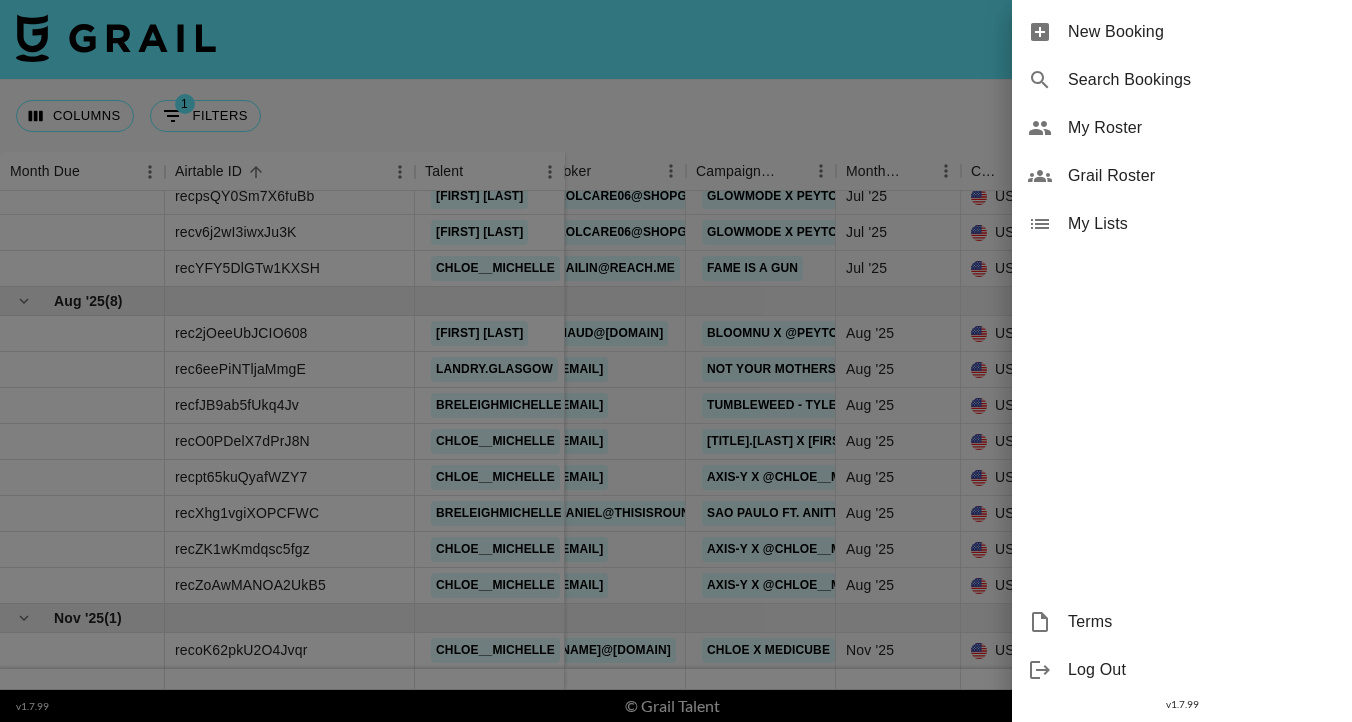 click on "New Booking" at bounding box center [1202, 32] 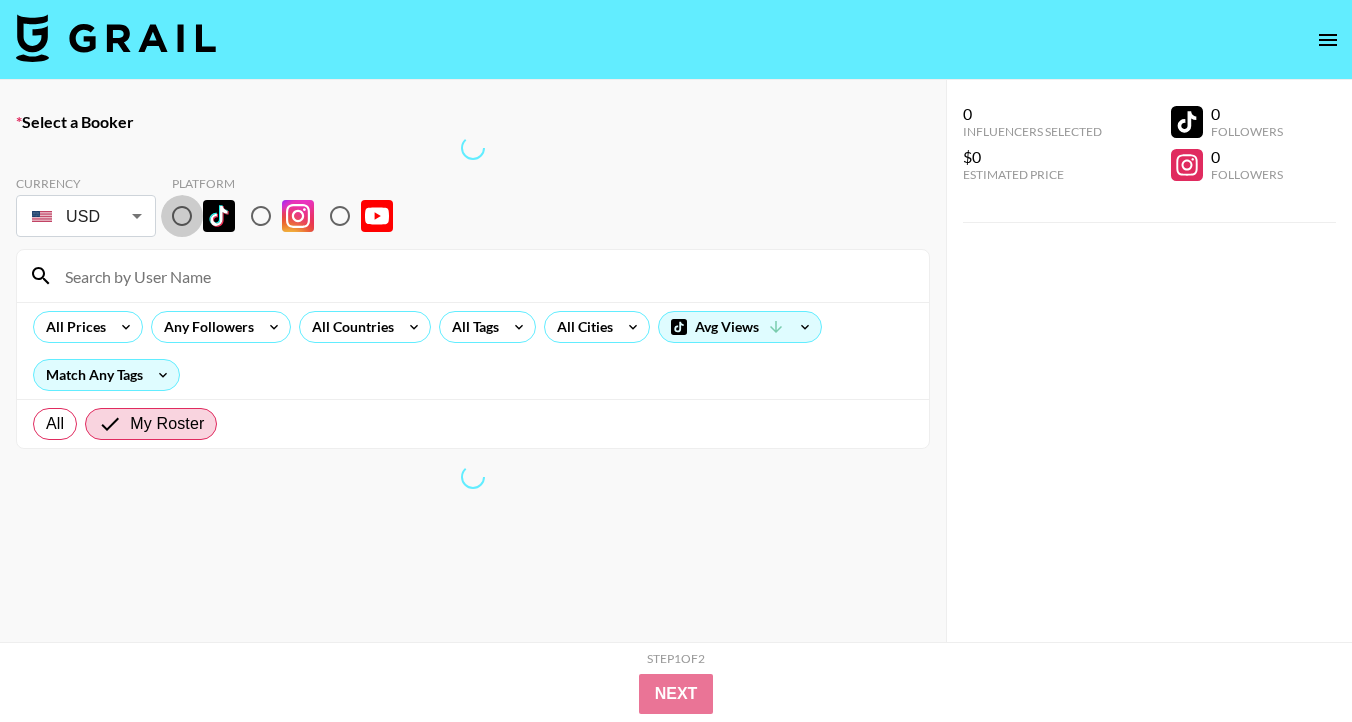 click at bounding box center [182, 216] 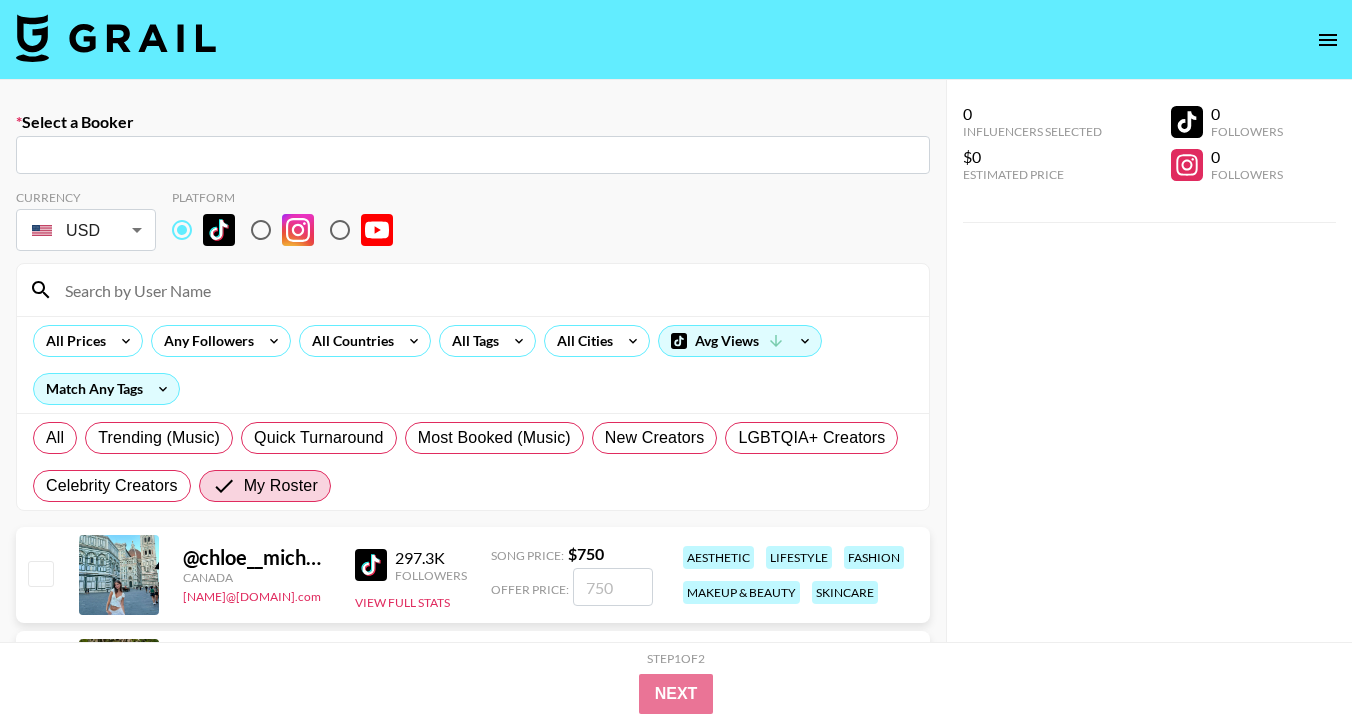 click at bounding box center [473, 155] 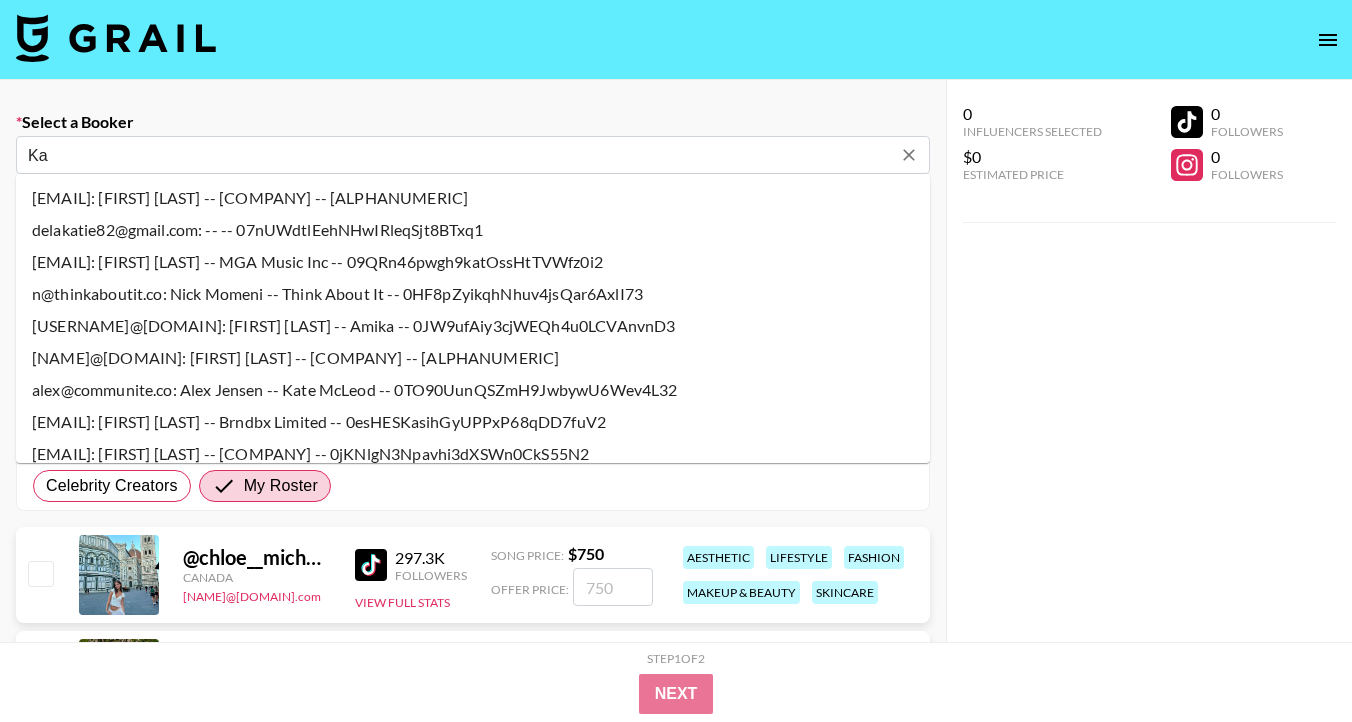 type on "K" 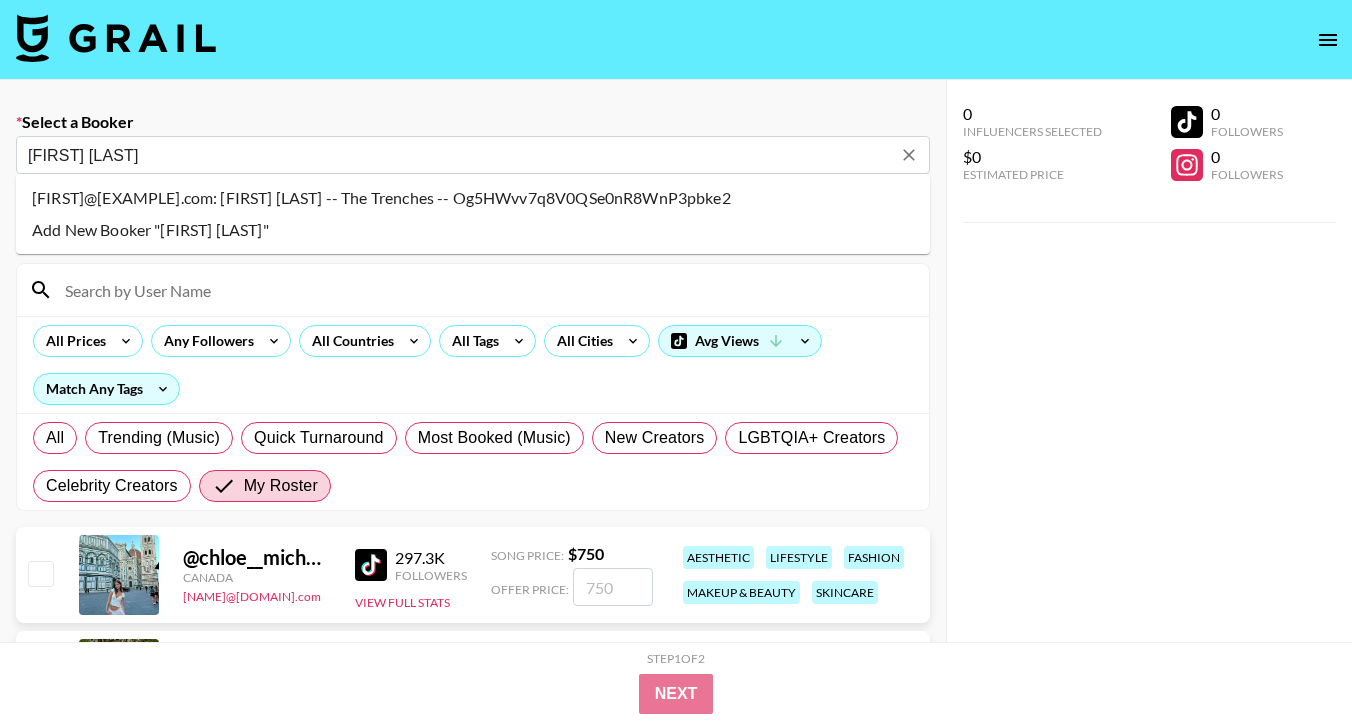click on "[FIRST]@[EXAMPLE].com: [FIRST] [LAST] -- The Trenches -- Og5HWvv7q8V0QSe0nR8WnP3pbke2" at bounding box center (473, 198) 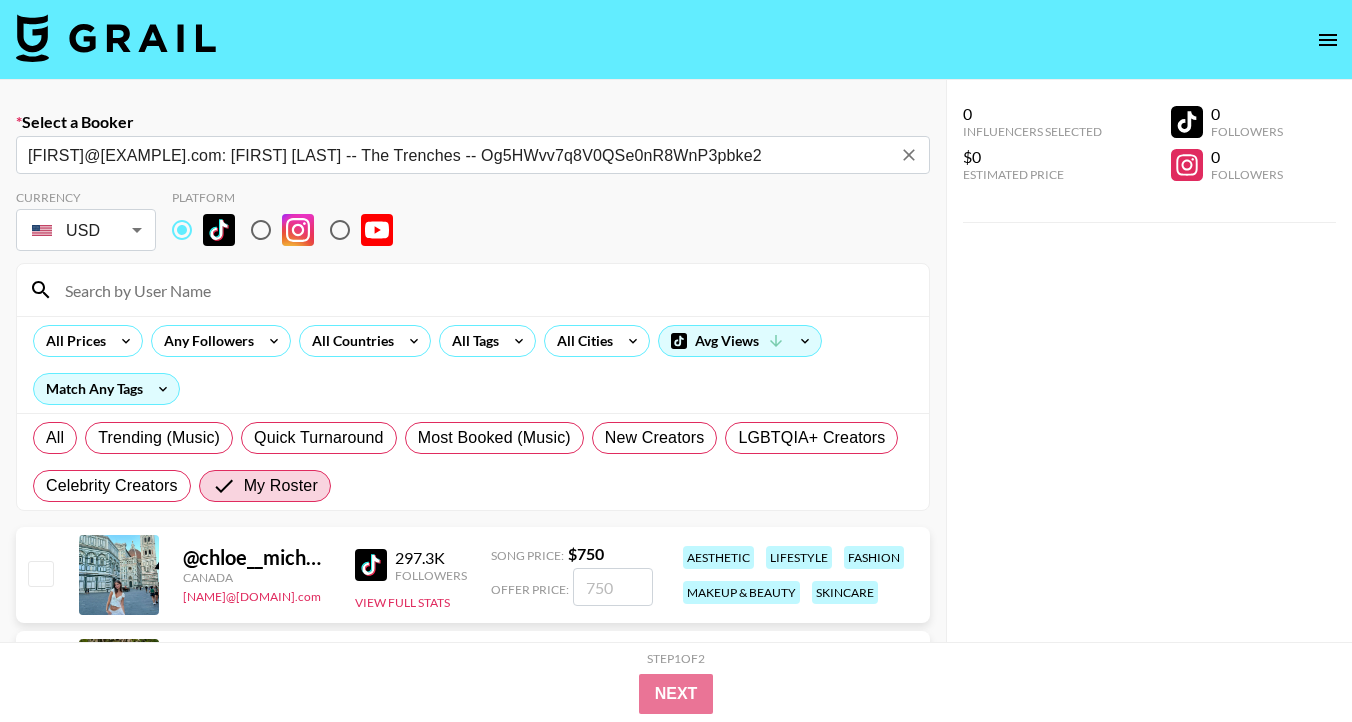 type on "[FIRST]@[EXAMPLE].com: [FIRST] [LAST] -- The Trenches -- Og5HWvv7q8V0QSe0nR8WnP3pbke2" 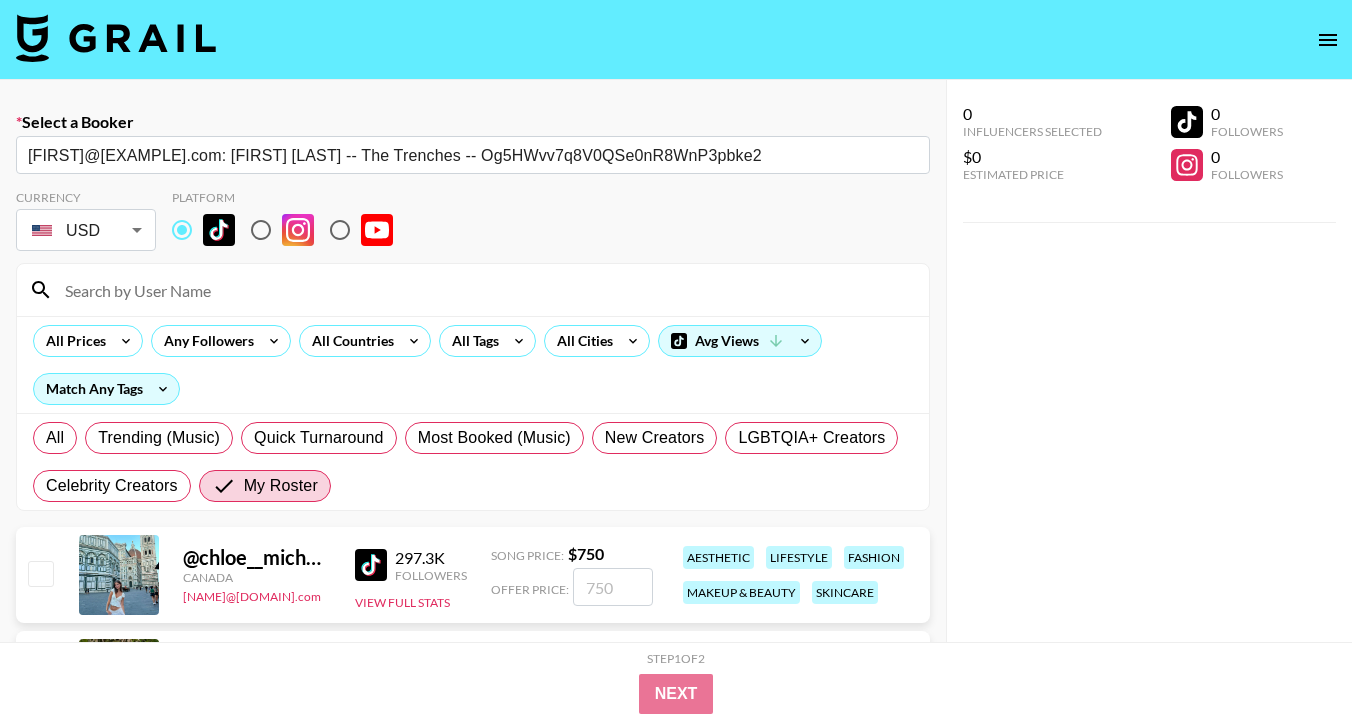 click at bounding box center [485, 290] 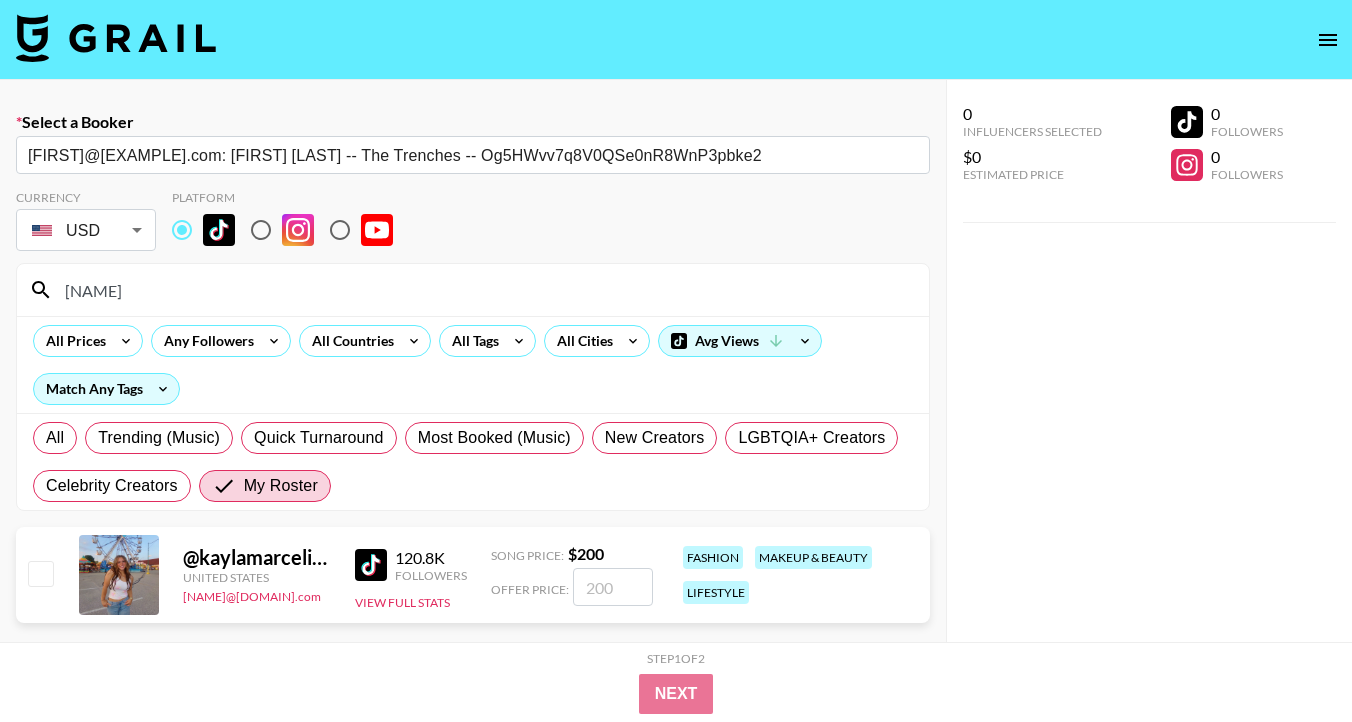 type on "[NAME]" 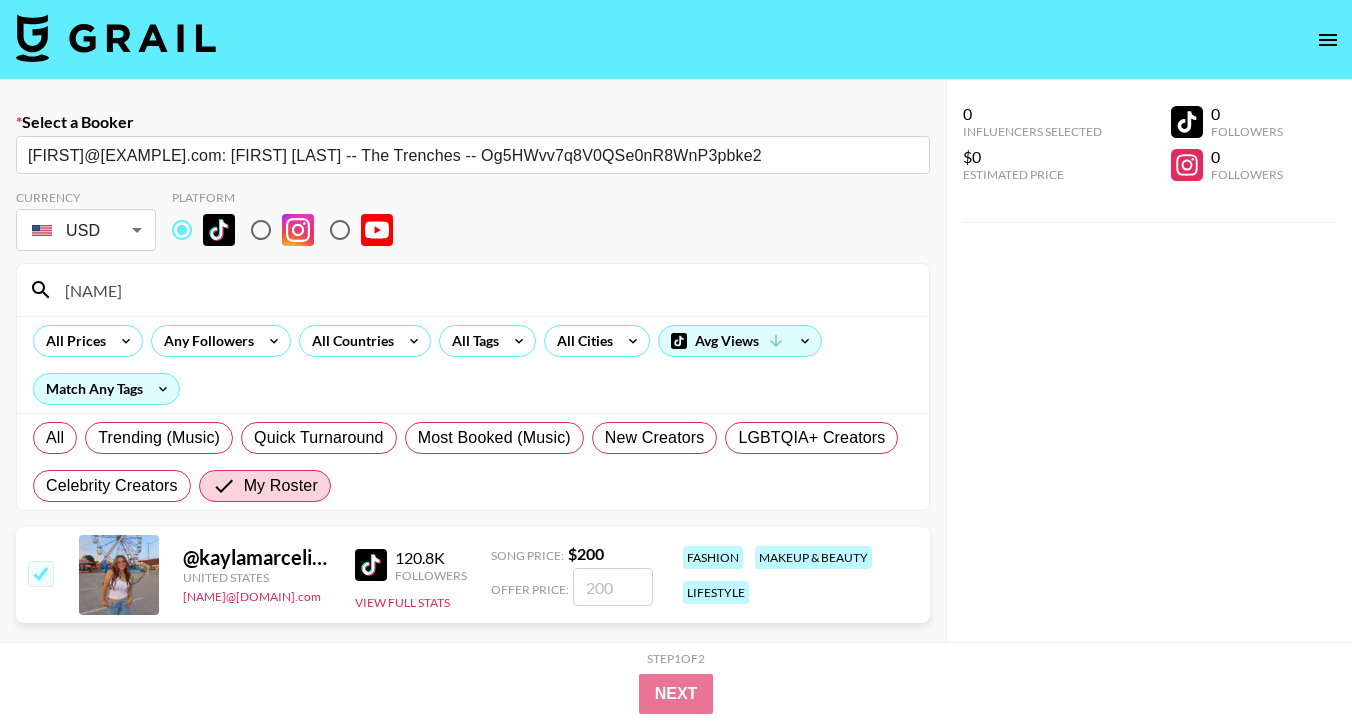 checkbox on "true" 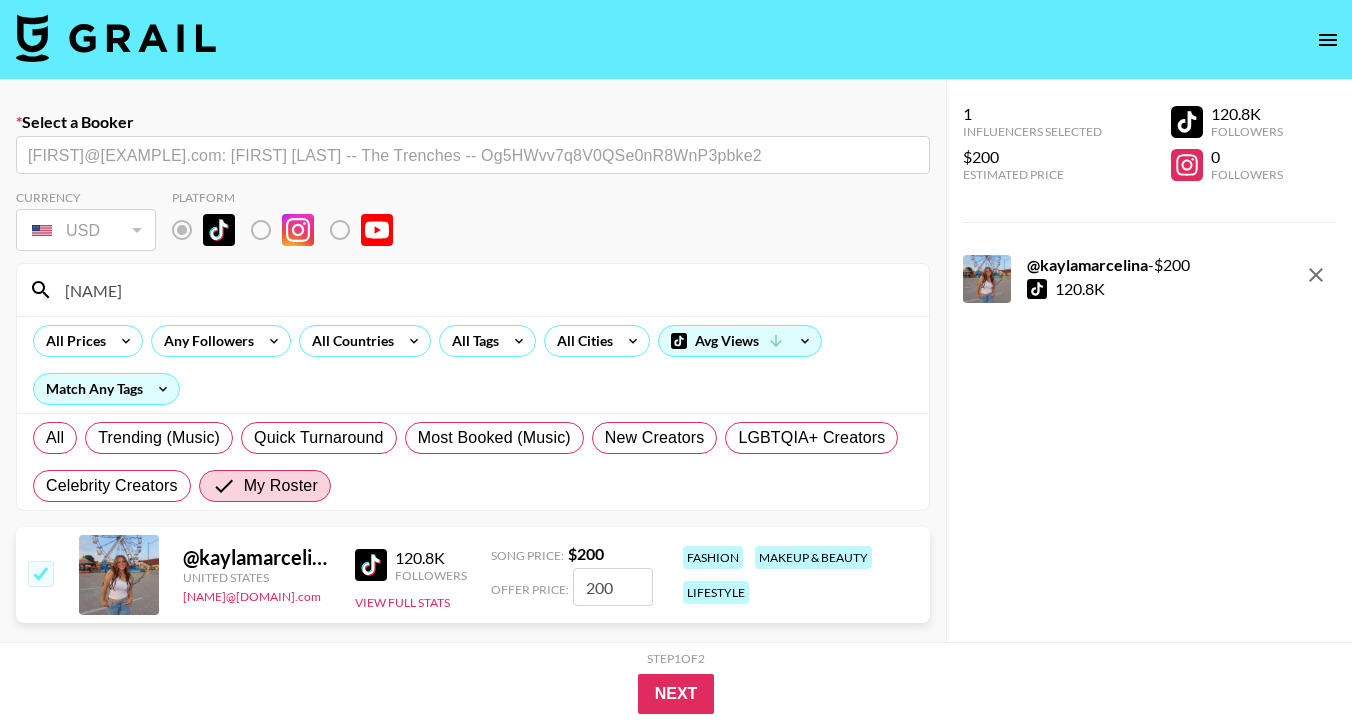 drag, startPoint x: 625, startPoint y: 592, endPoint x: 568, endPoint y: 592, distance: 57 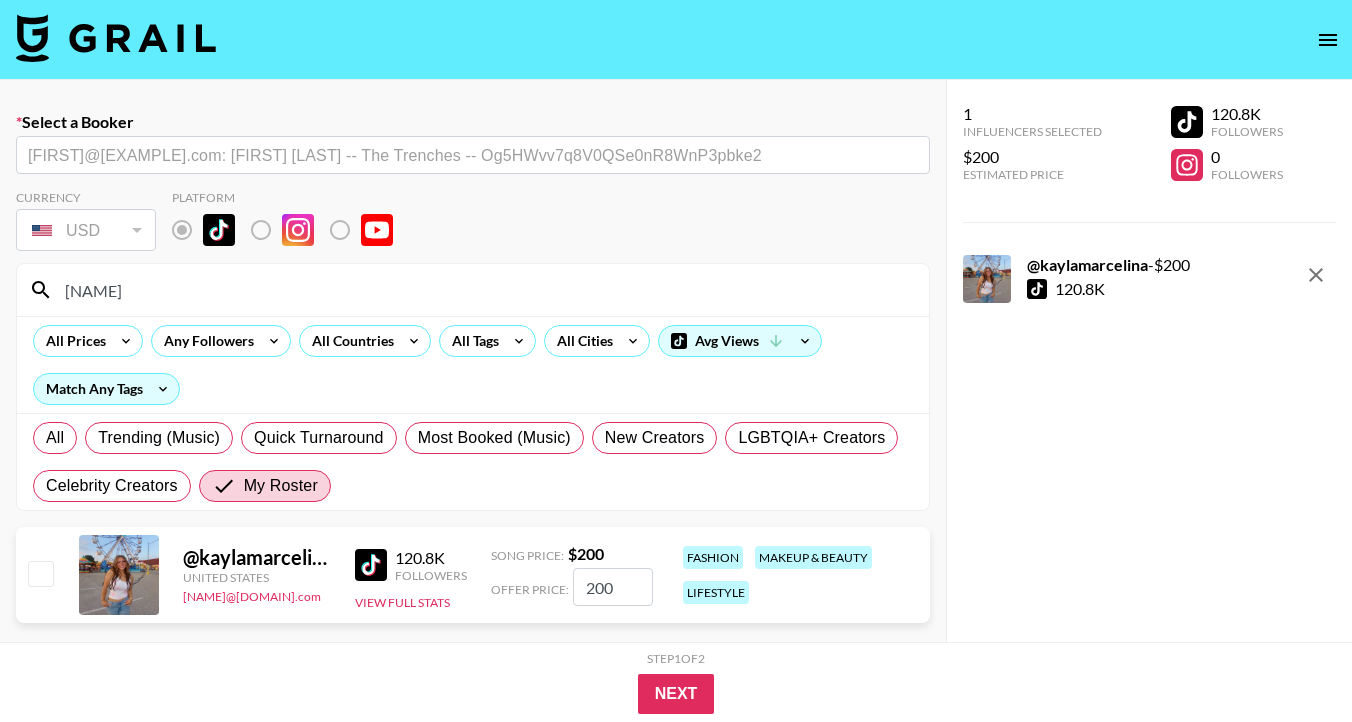 checkbox on "false" 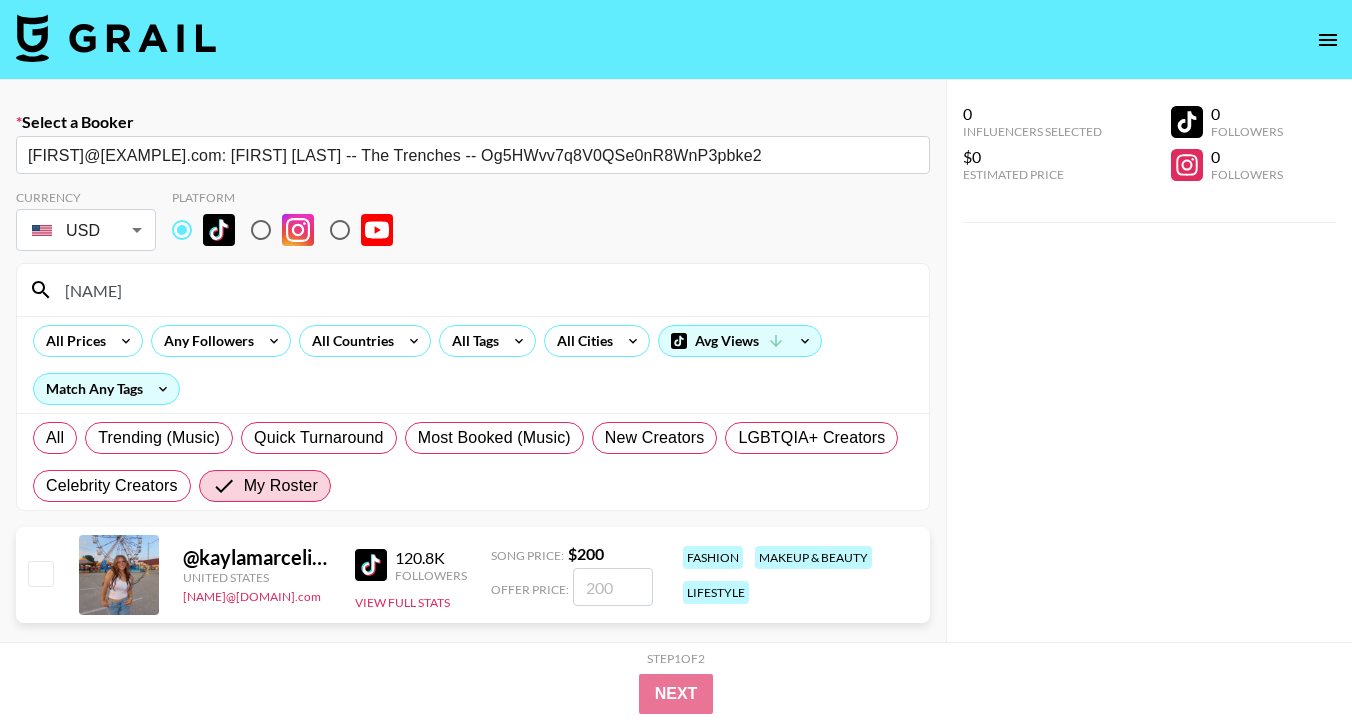 checkbox on "true" 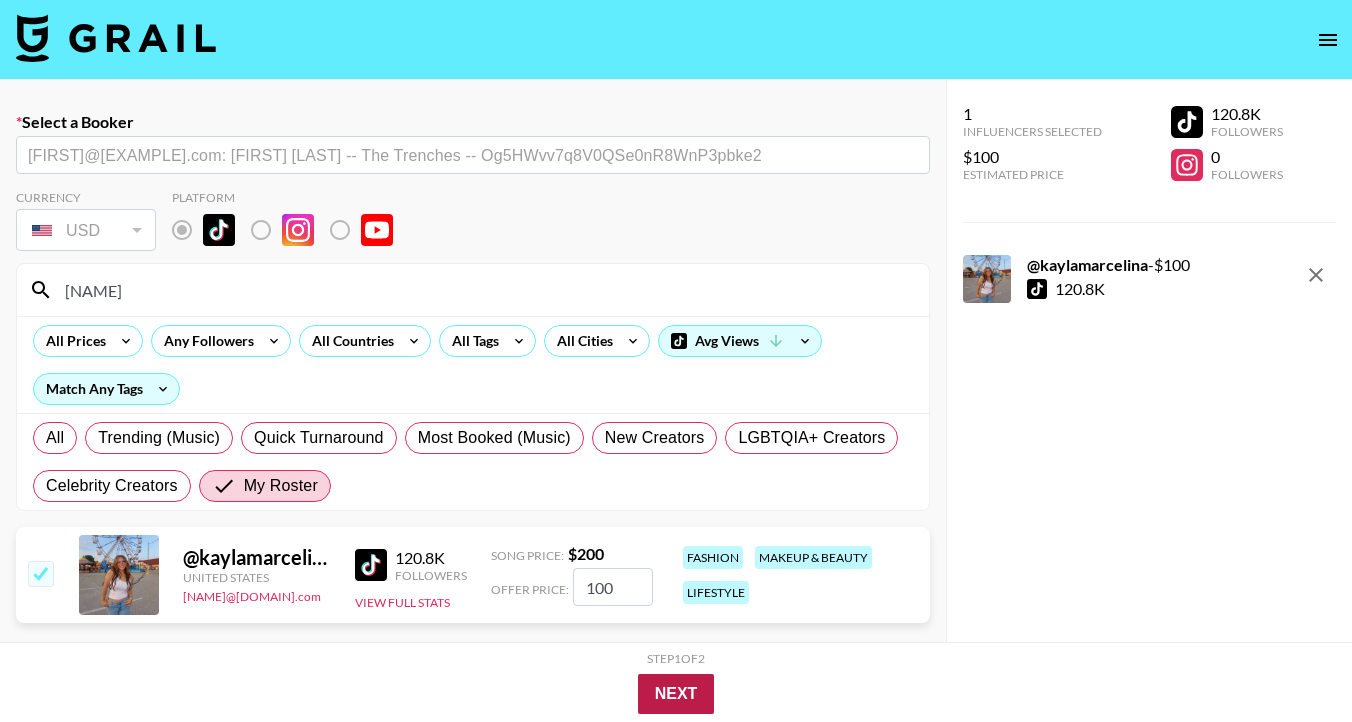 type on "100" 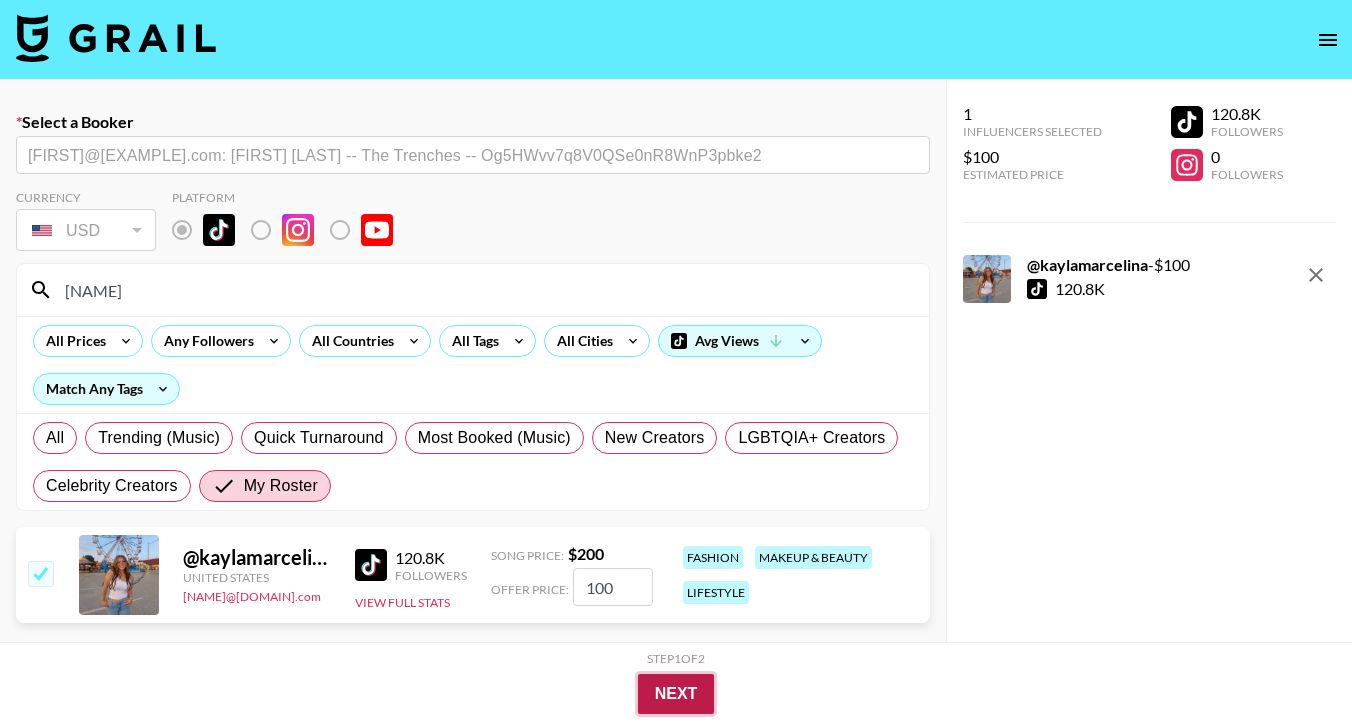 click on "Next" at bounding box center (676, 694) 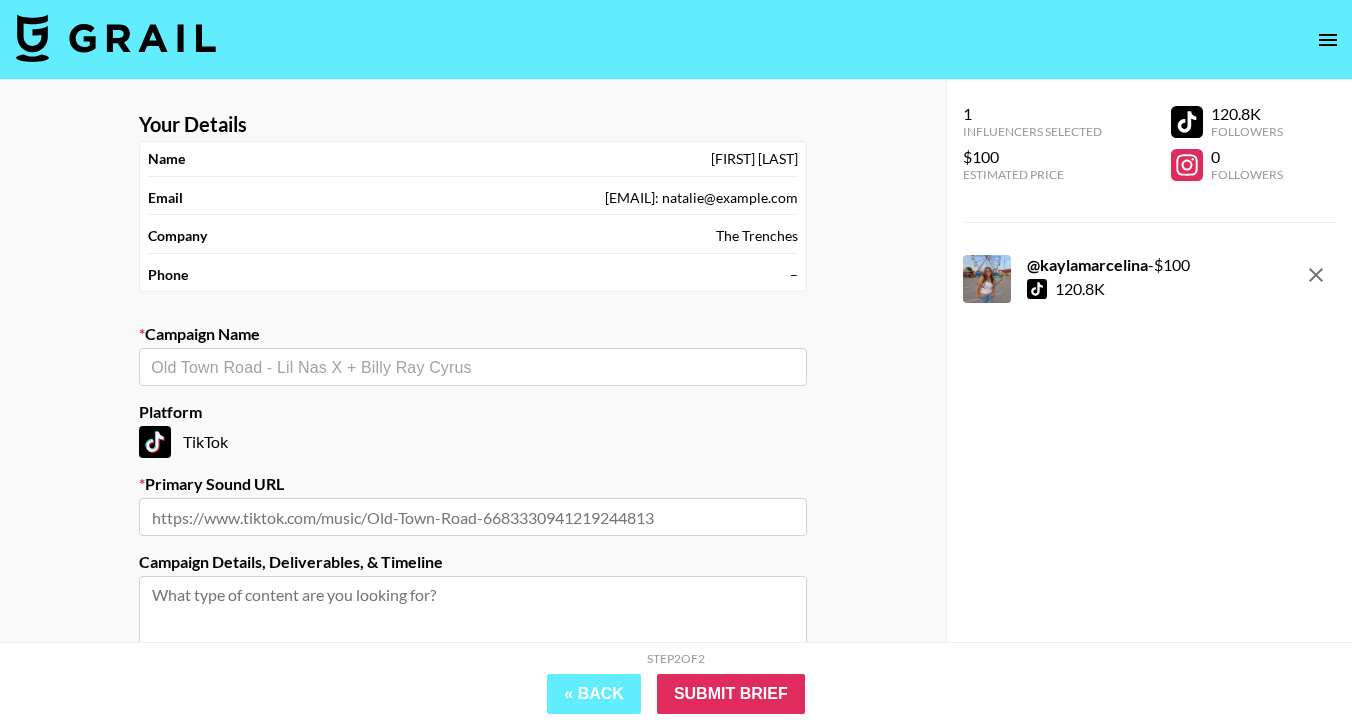 click at bounding box center (473, 367) 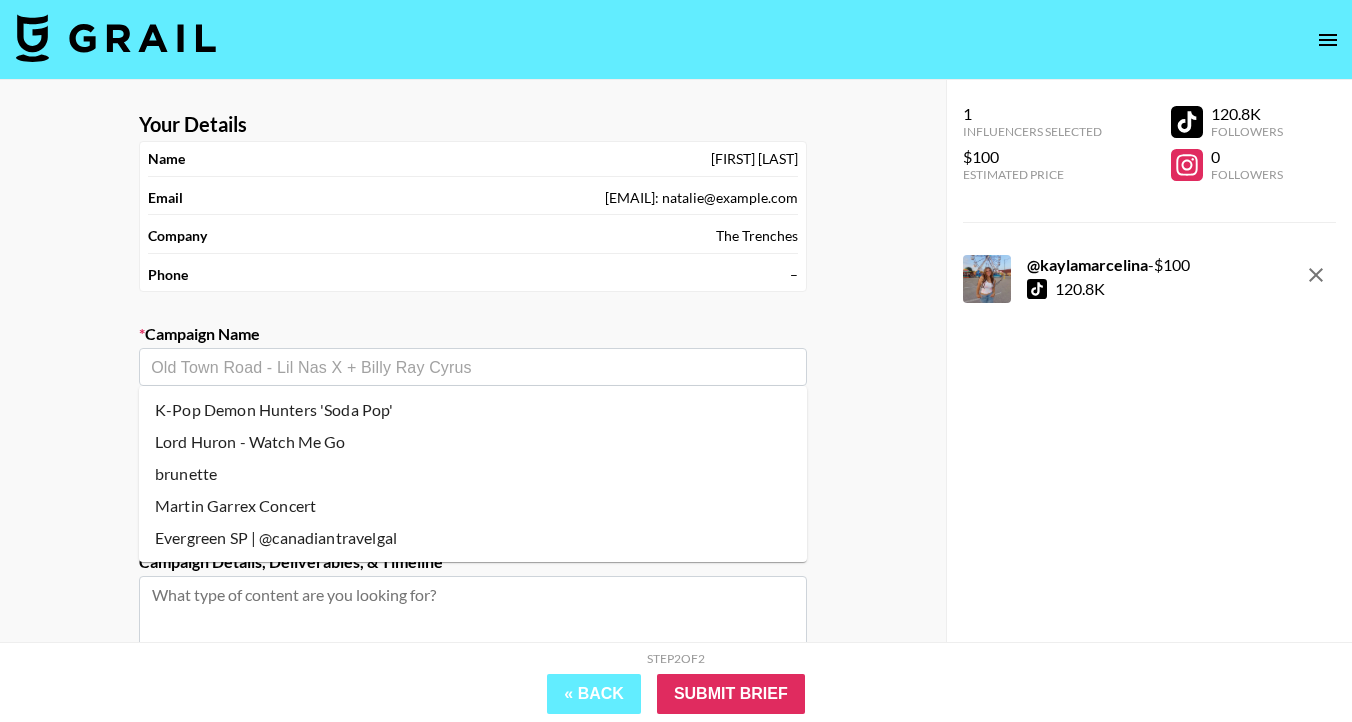 click on "Lord Huron - Watch Me Go" at bounding box center [473, 442] 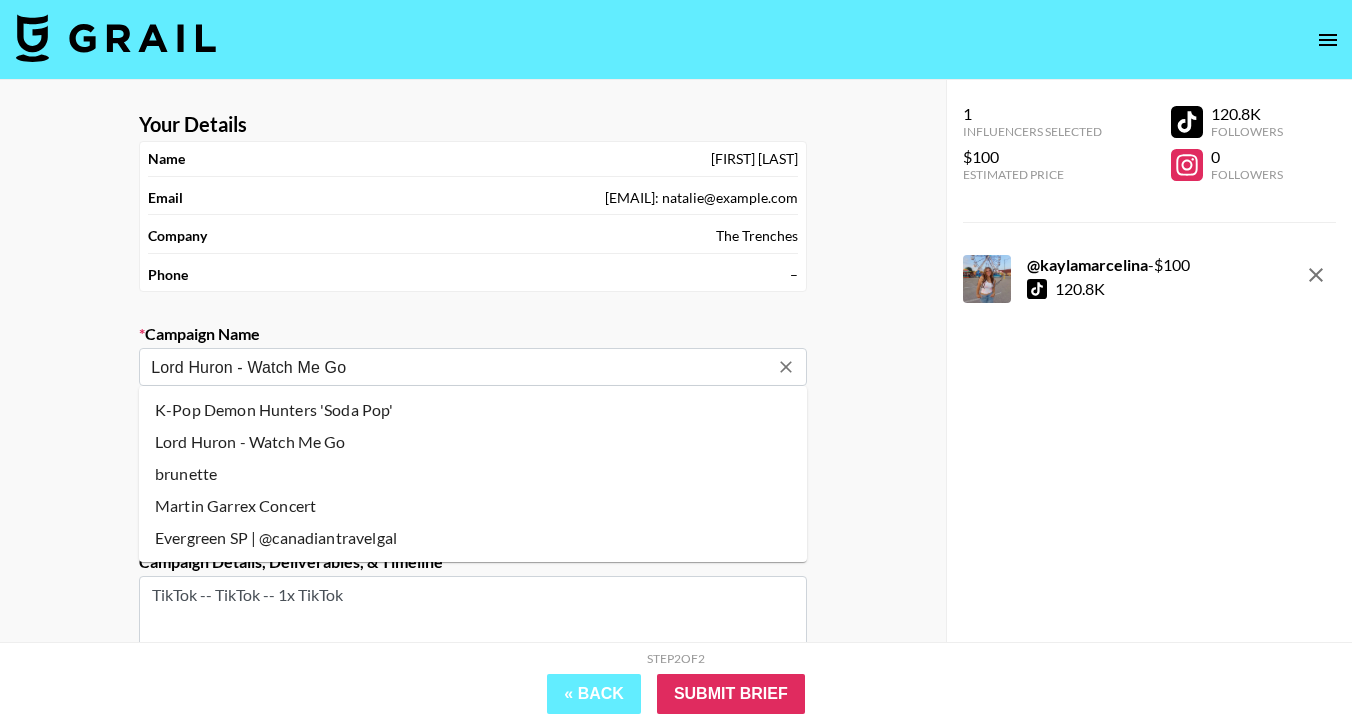 drag, startPoint x: 361, startPoint y: 365, endPoint x: 250, endPoint y: 369, distance: 111.07205 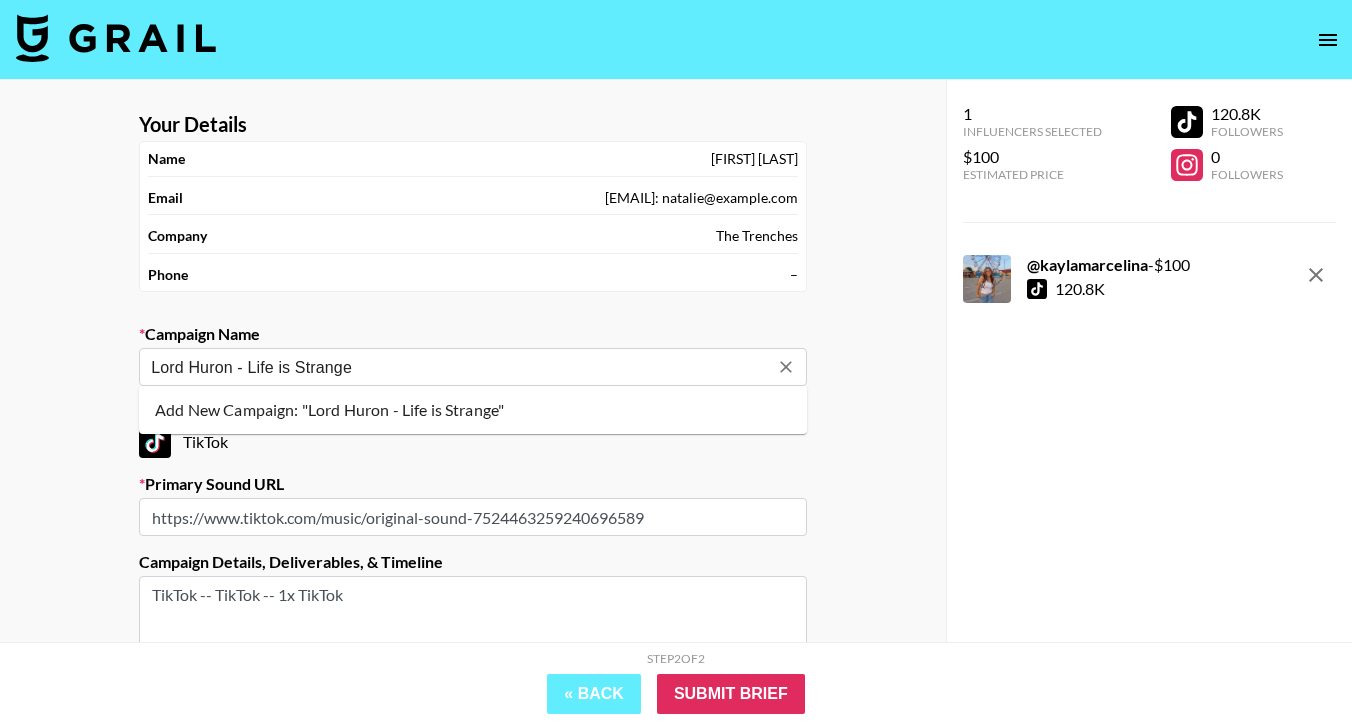 click on "Add New Campaign: "Lord Huron - Life is Strange"" at bounding box center (473, 410) 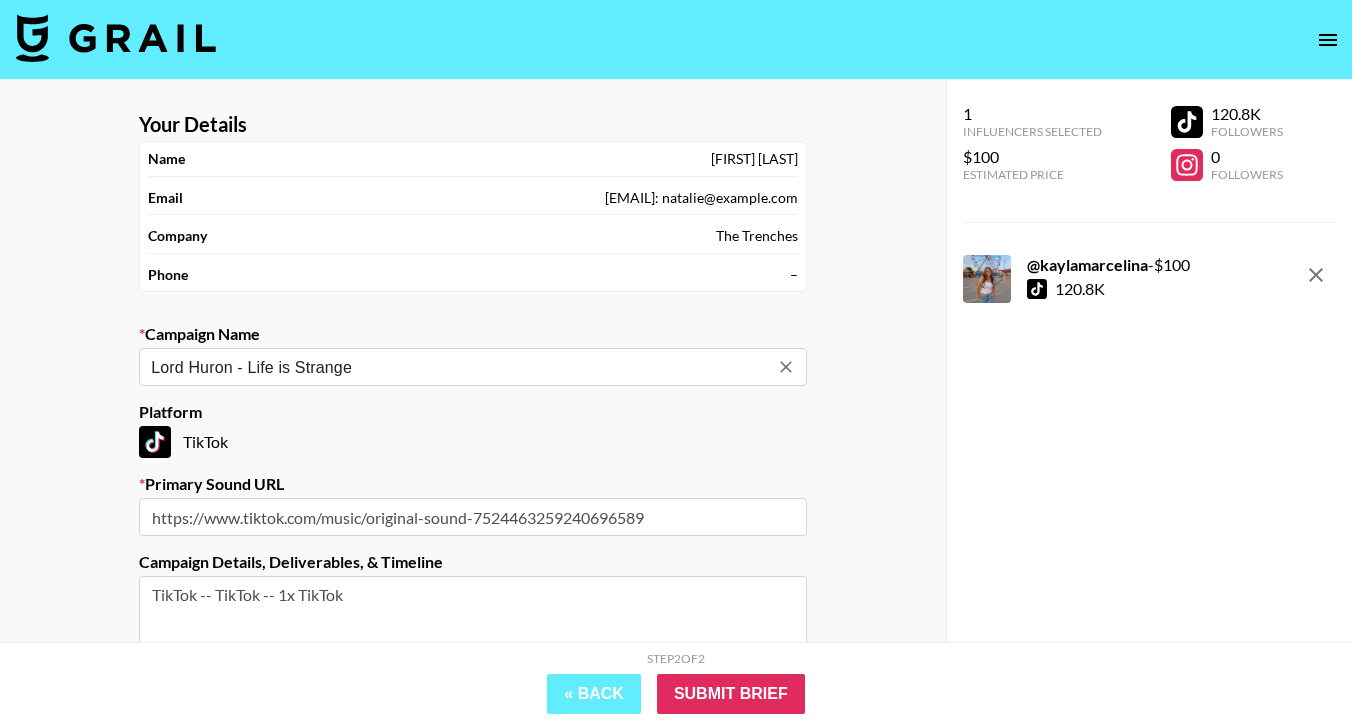 type on "Lord Huron - Life is Strange" 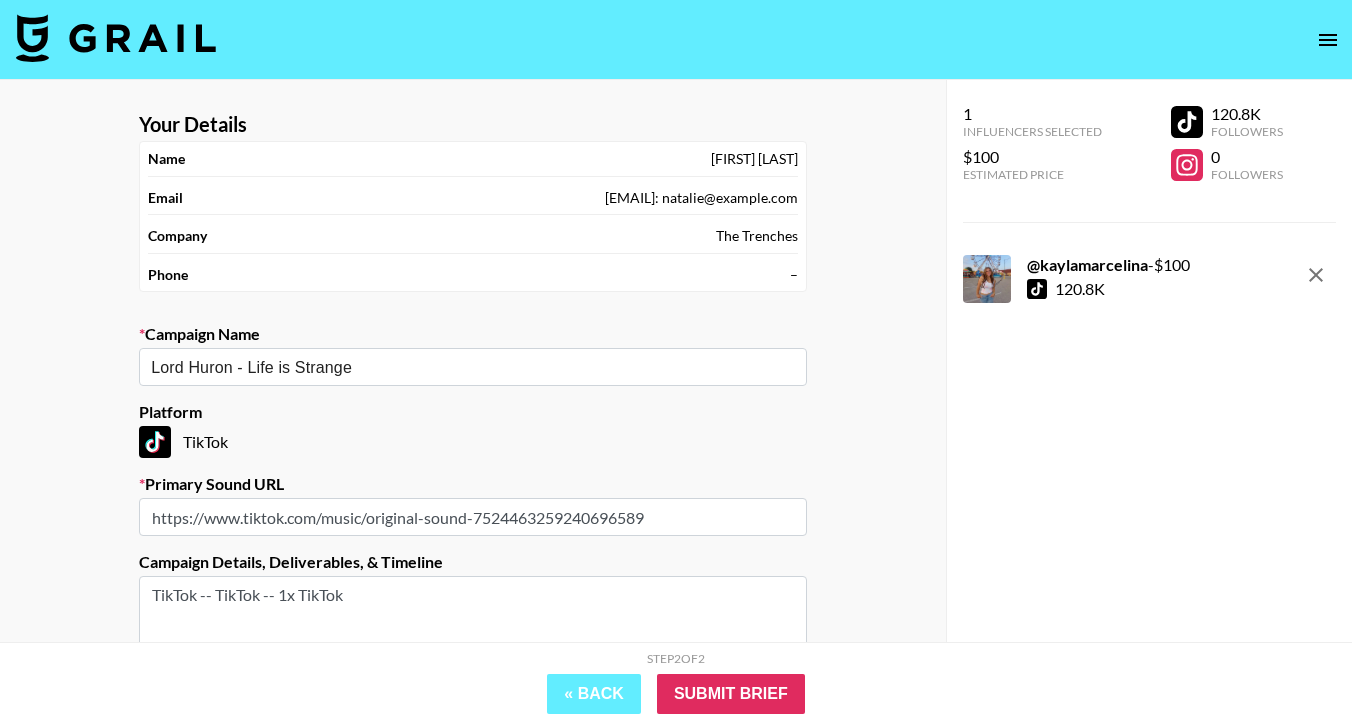 click on "TikTok" at bounding box center (473, 442) 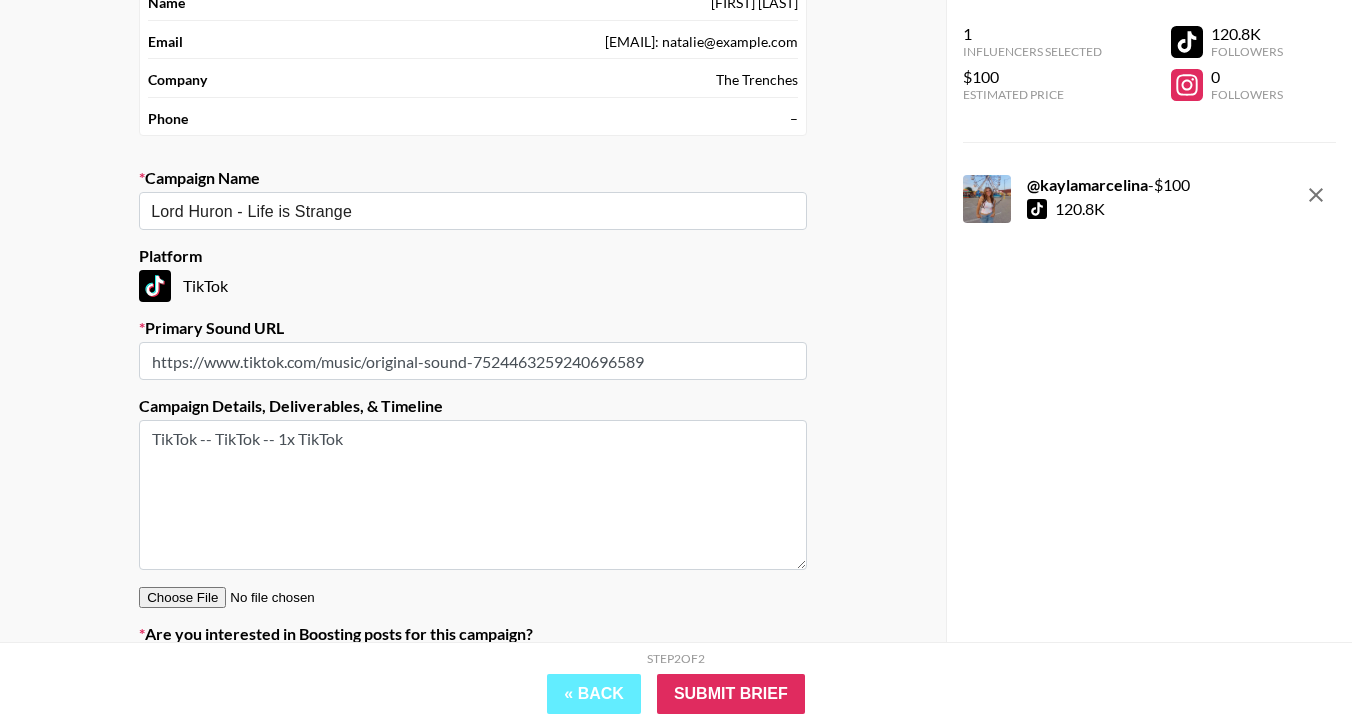 scroll, scrollTop: 180, scrollLeft: 0, axis: vertical 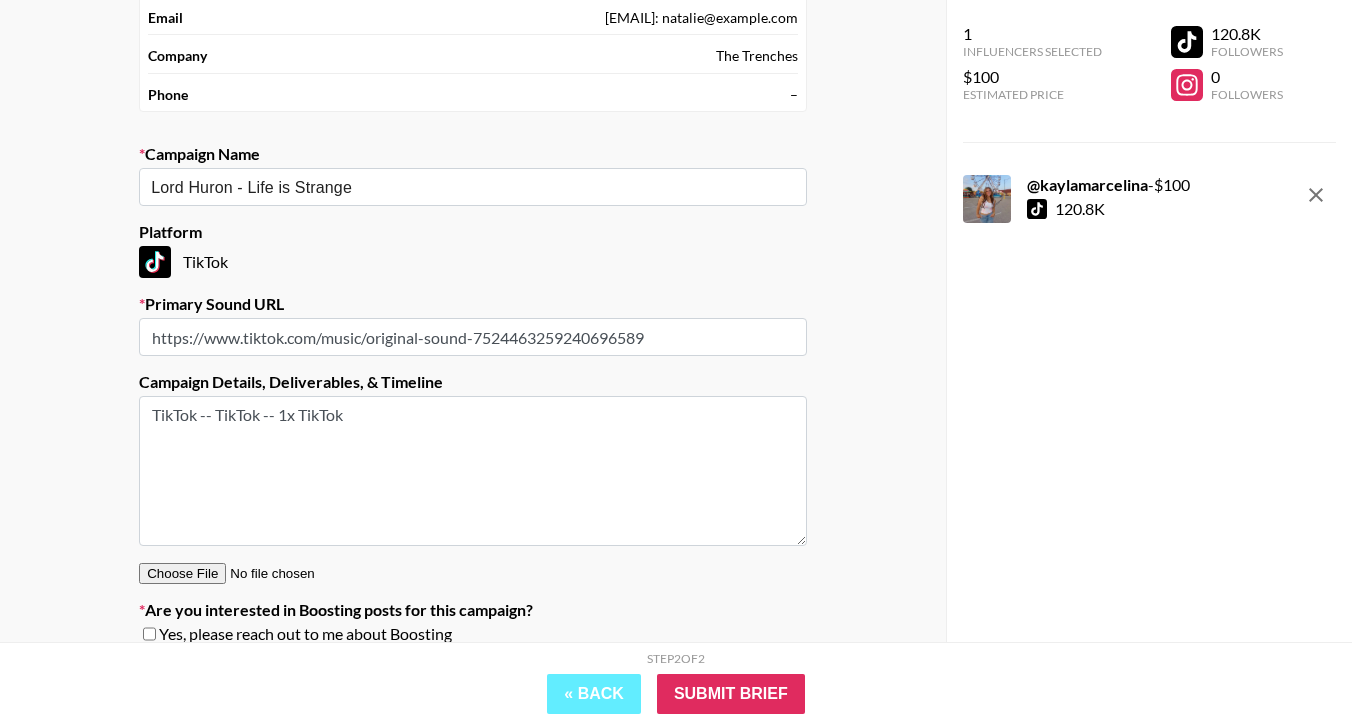 click on "https://www.tiktok.com/music/original-sound-7524463259240696589" at bounding box center (473, 337) 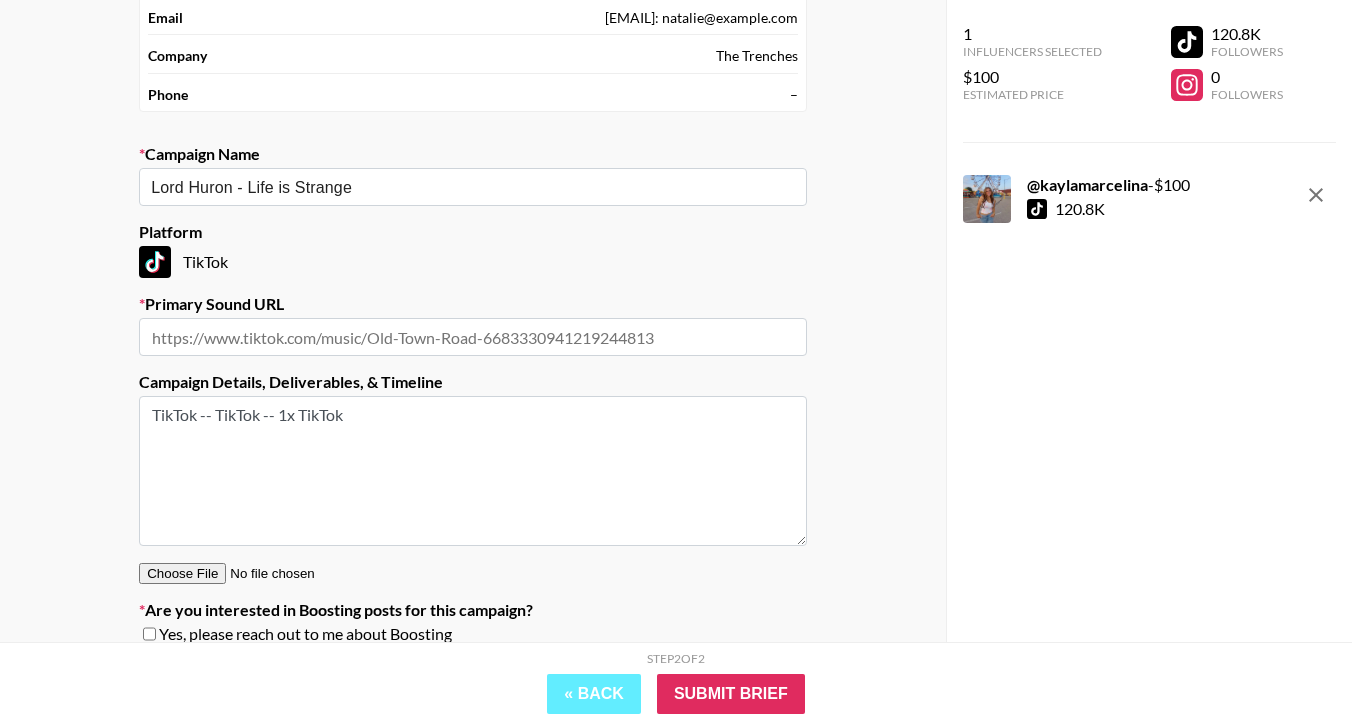 paste on "[URL]" 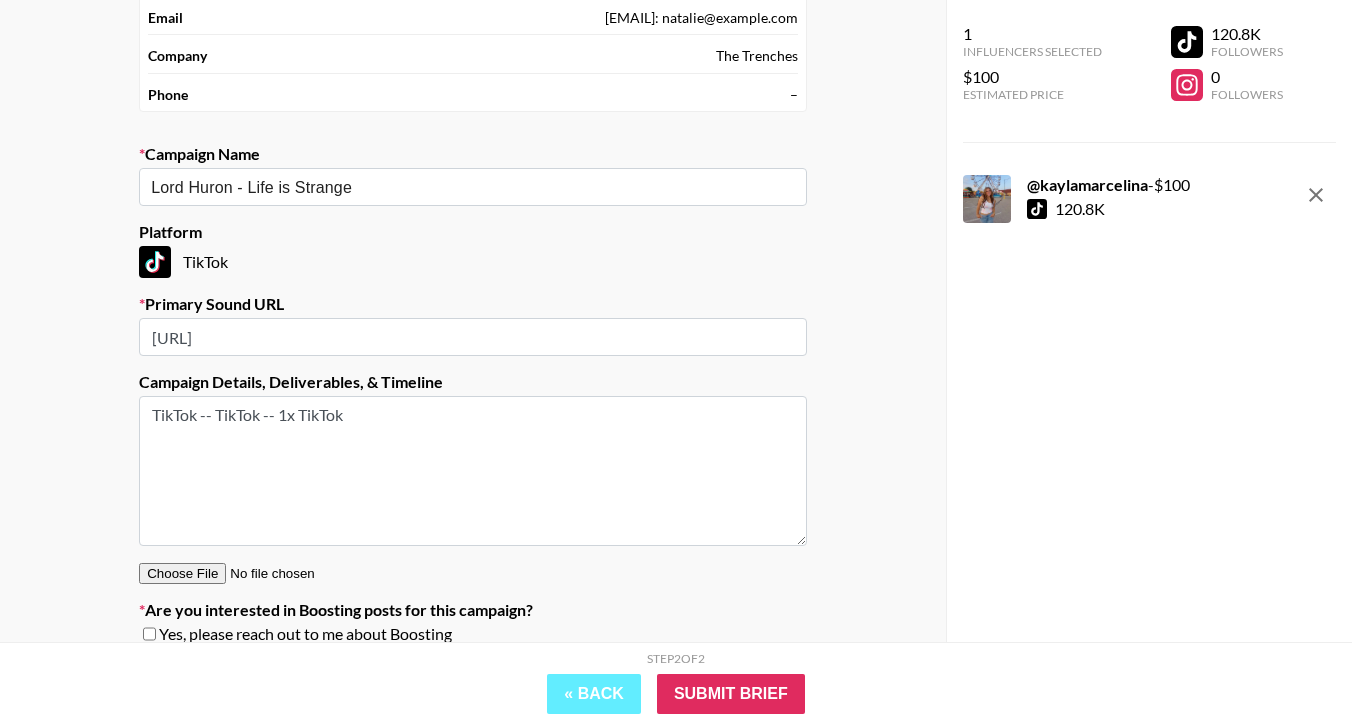 scroll, scrollTop: 0, scrollLeft: 5227, axis: horizontal 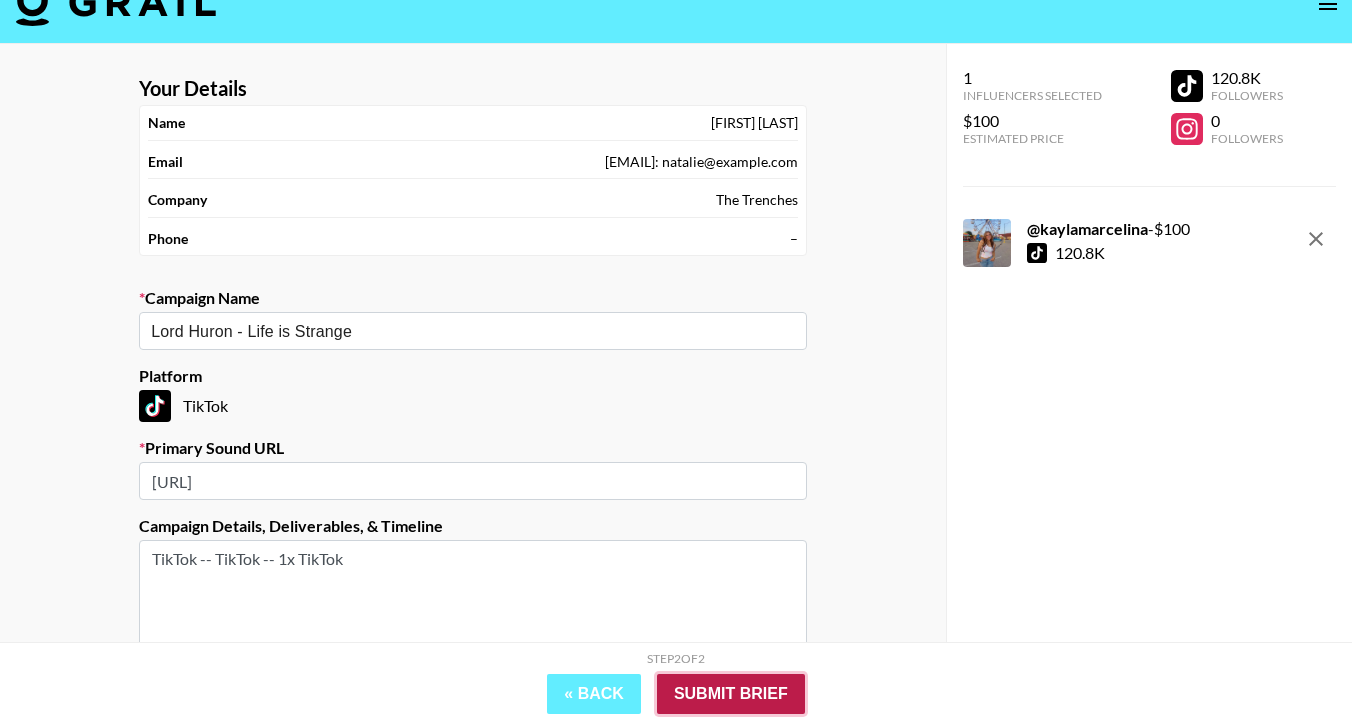 click on "Submit Brief" at bounding box center [731, 694] 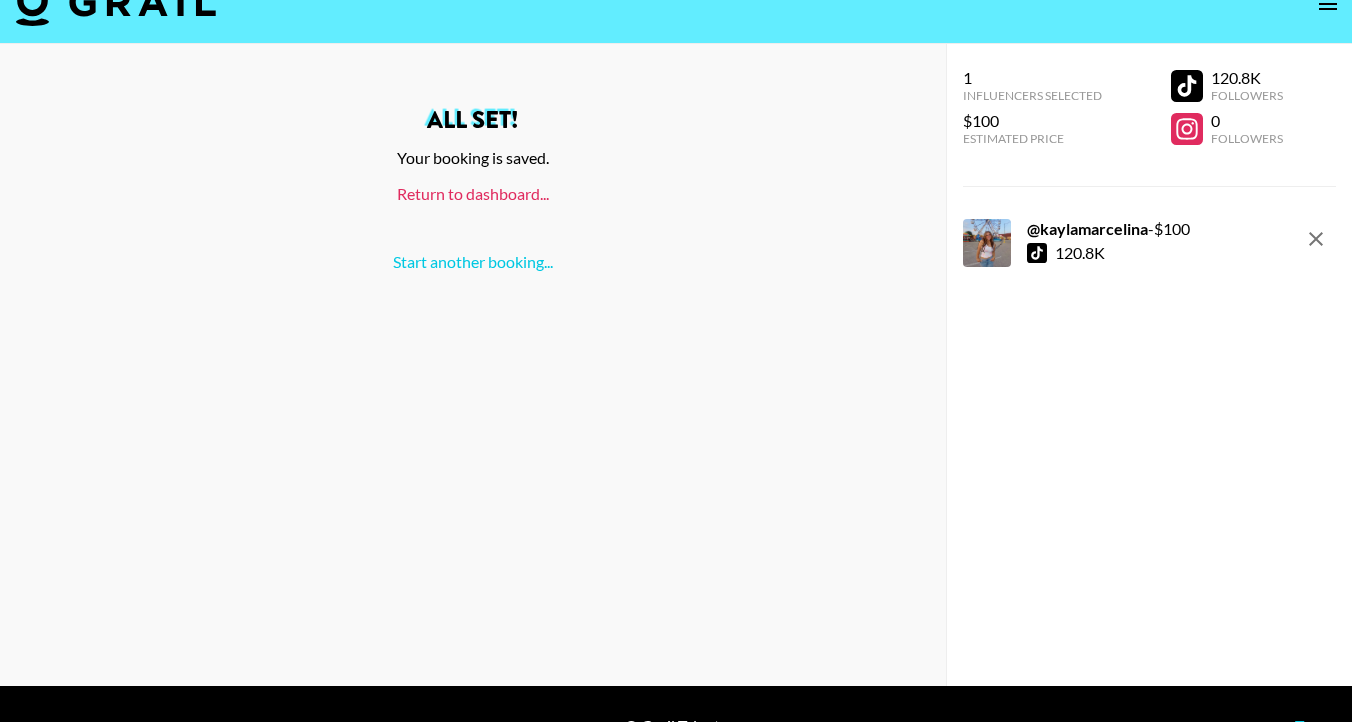 click on "Return to dashboard..." at bounding box center (473, 193) 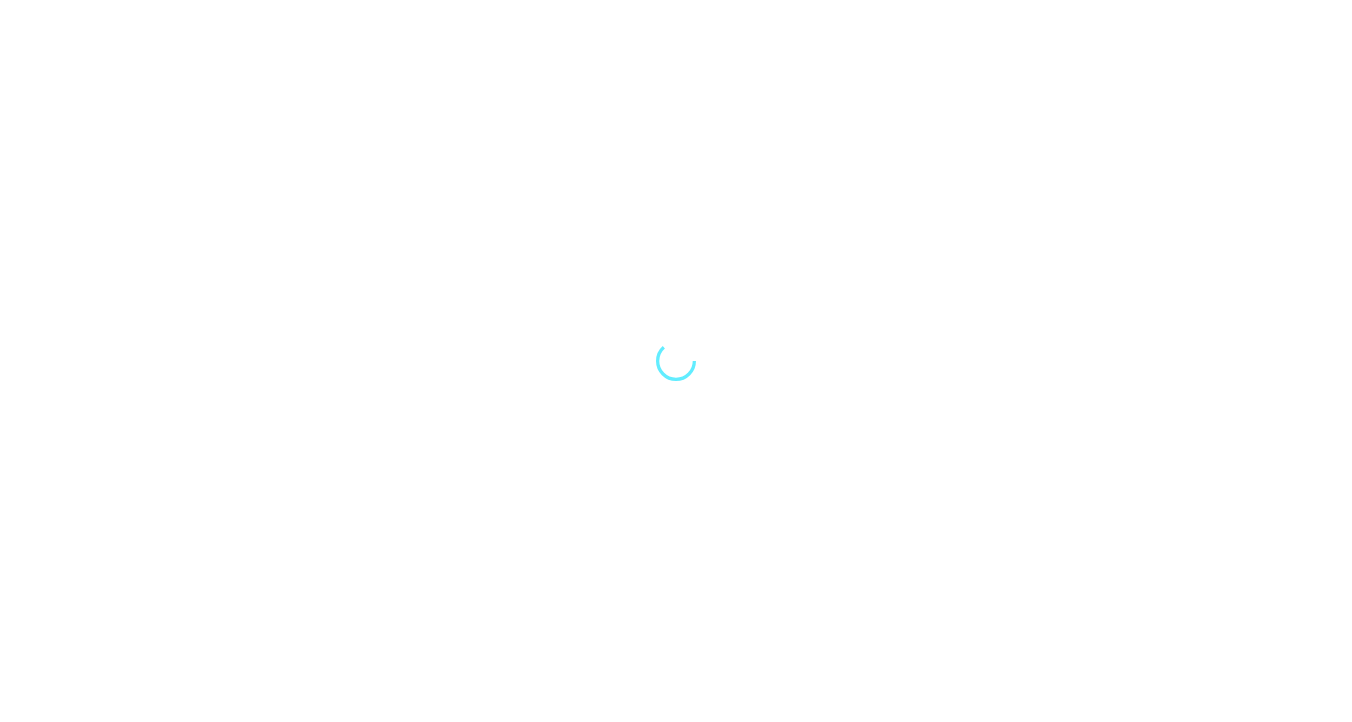 scroll, scrollTop: 0, scrollLeft: 0, axis: both 